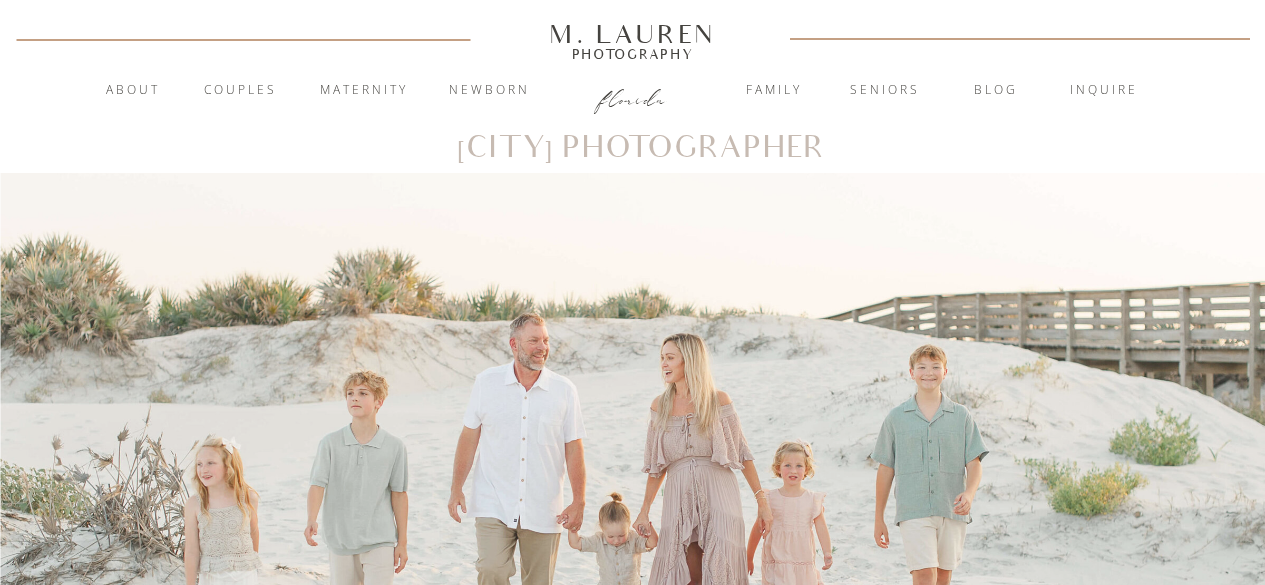 scroll, scrollTop: 0, scrollLeft: 0, axis: both 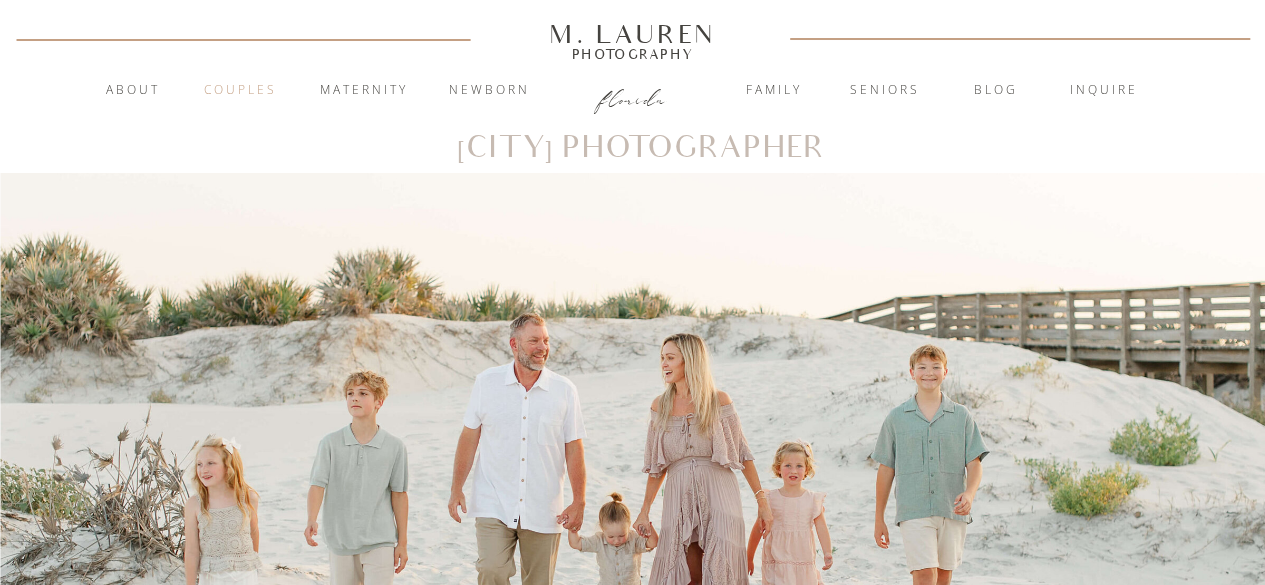 click on "Couples" at bounding box center (241, 91) 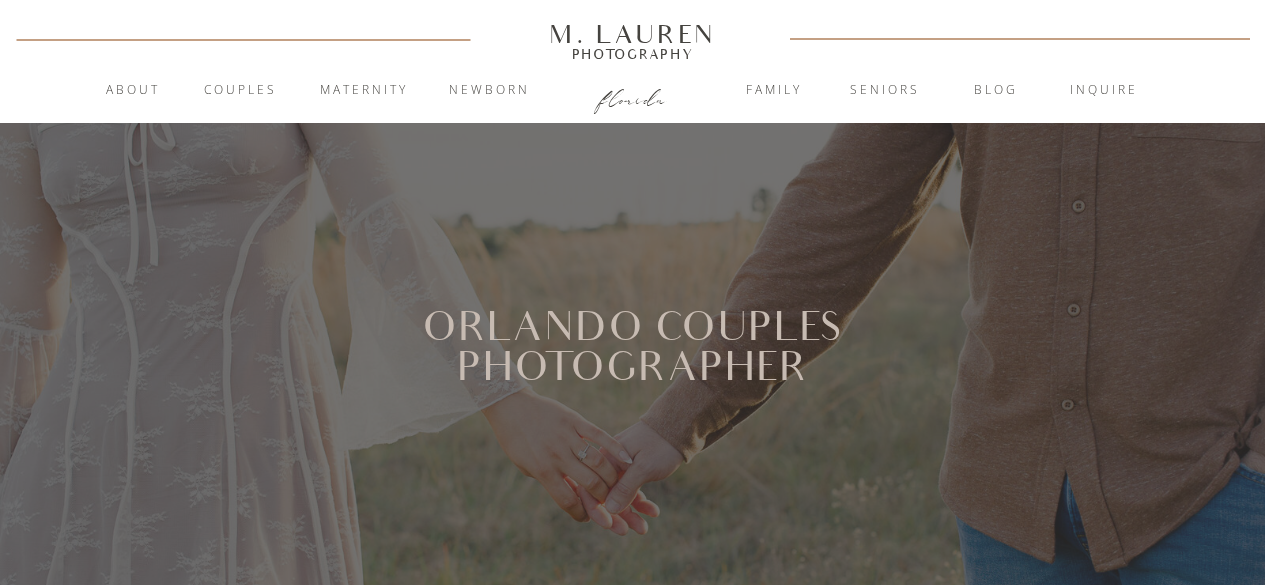 scroll, scrollTop: 0, scrollLeft: 0, axis: both 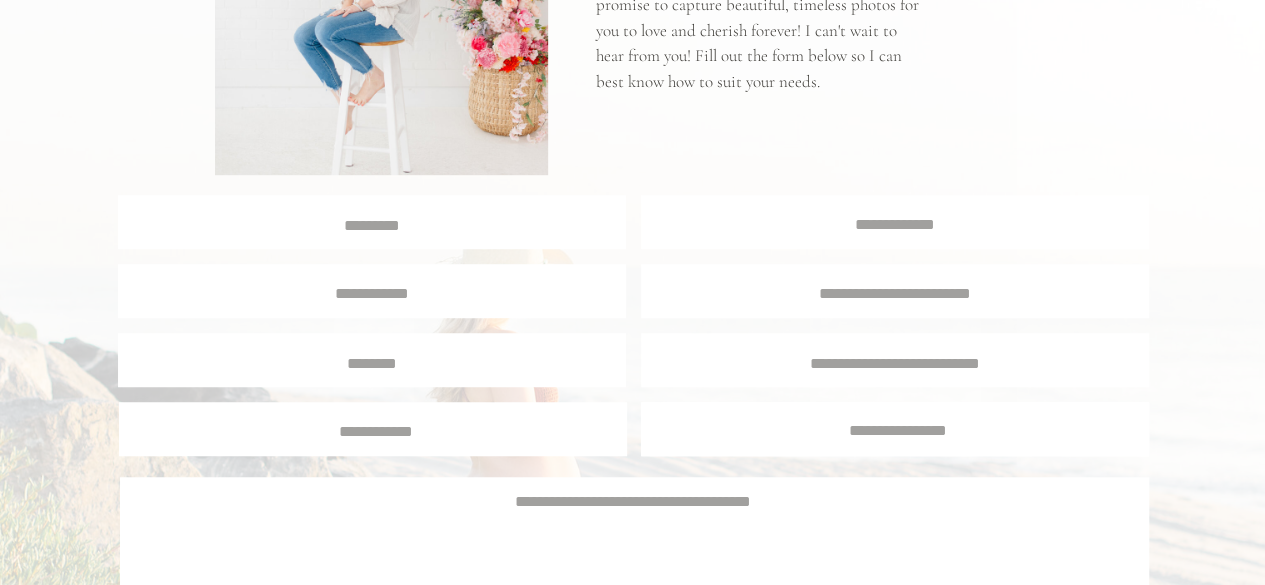 click at bounding box center (372, 223) 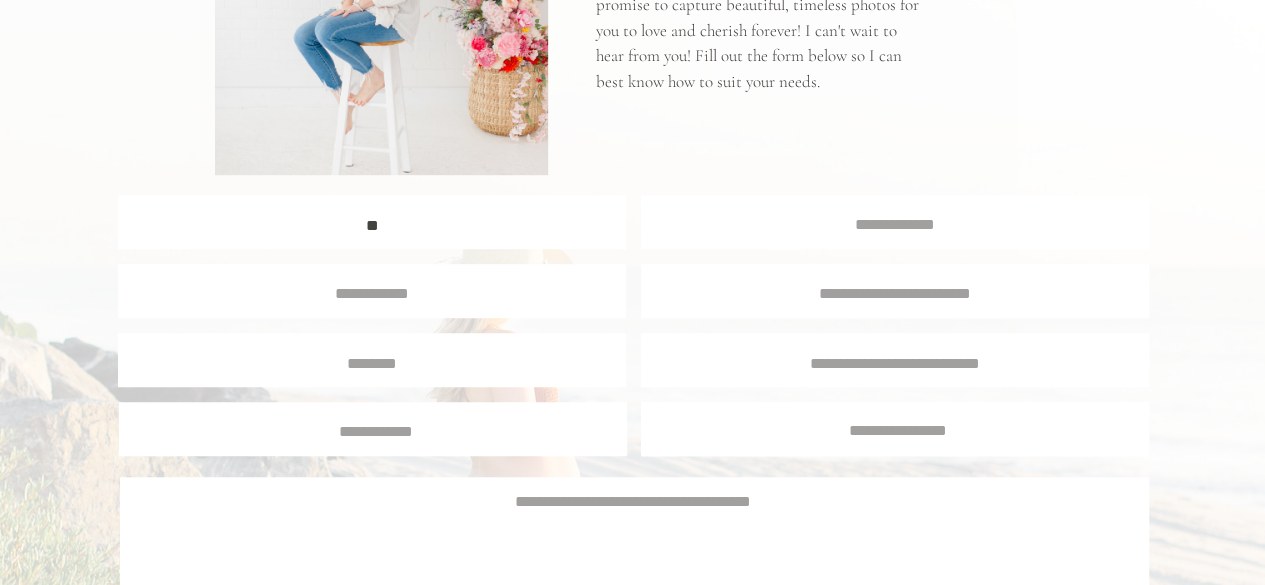 scroll, scrollTop: 2, scrollLeft: 0, axis: vertical 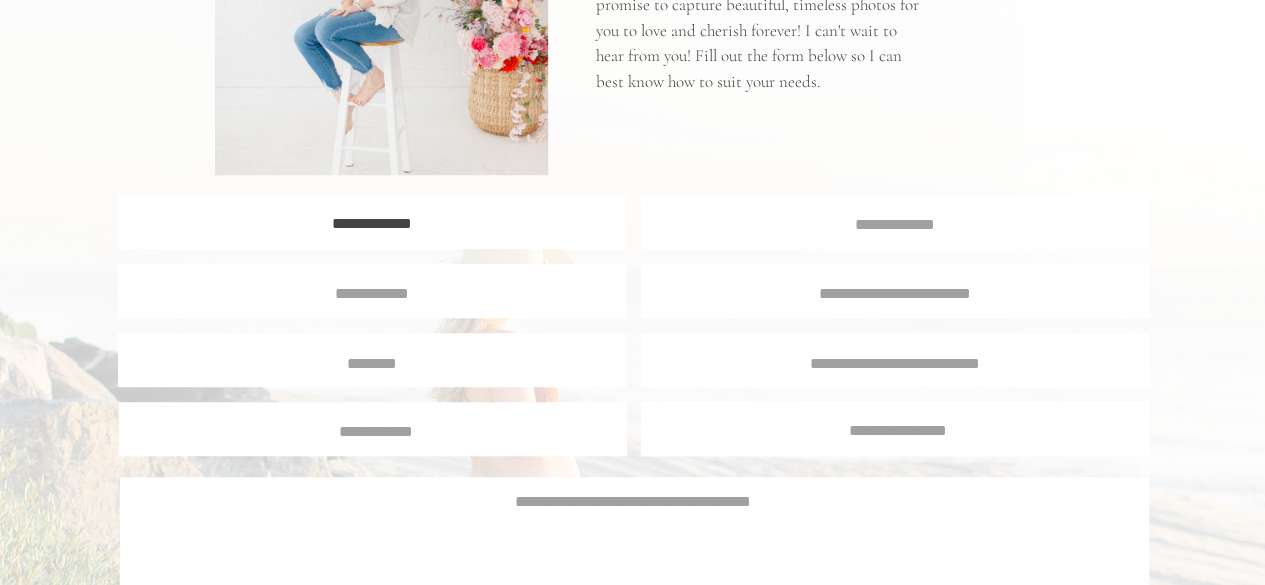 type on "**********" 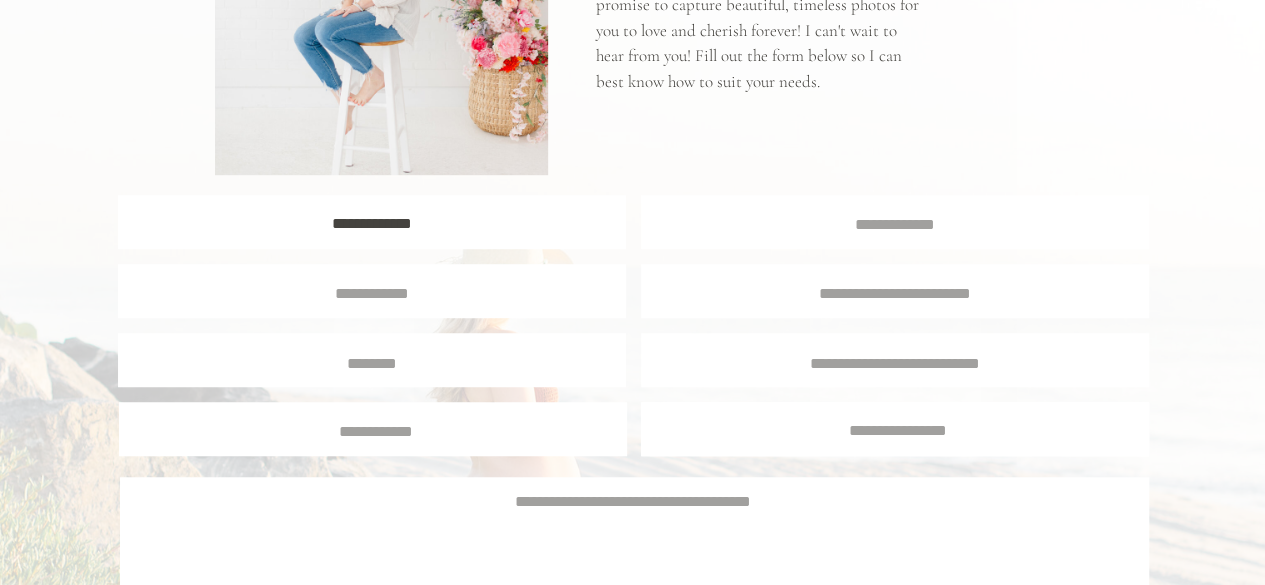 scroll, scrollTop: 2, scrollLeft: 0, axis: vertical 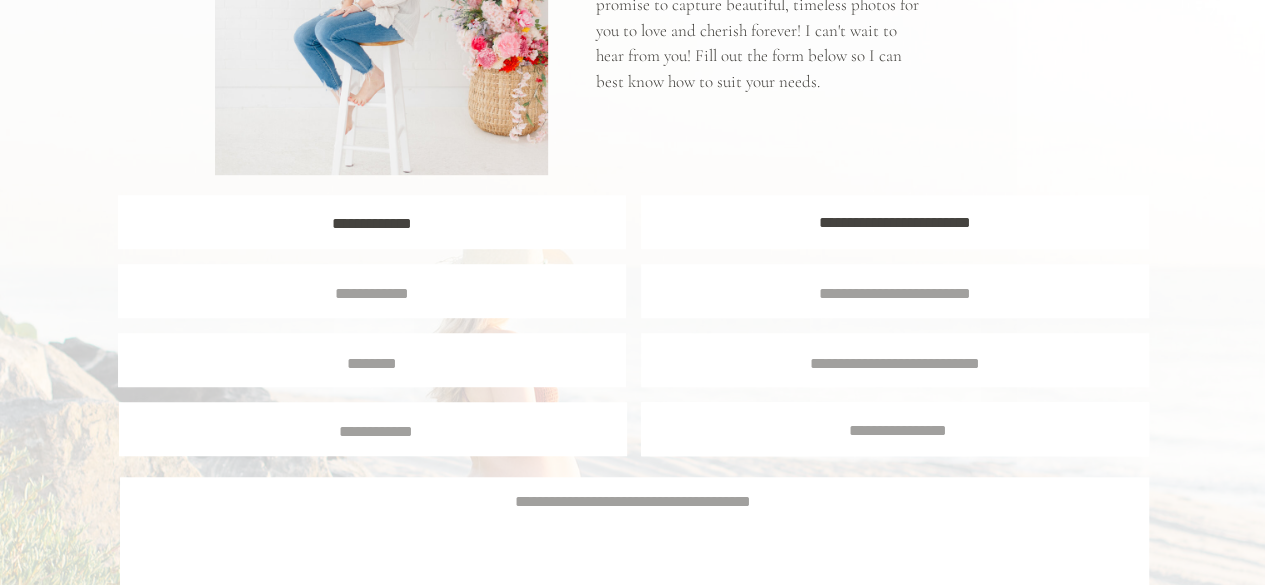 type on "**********" 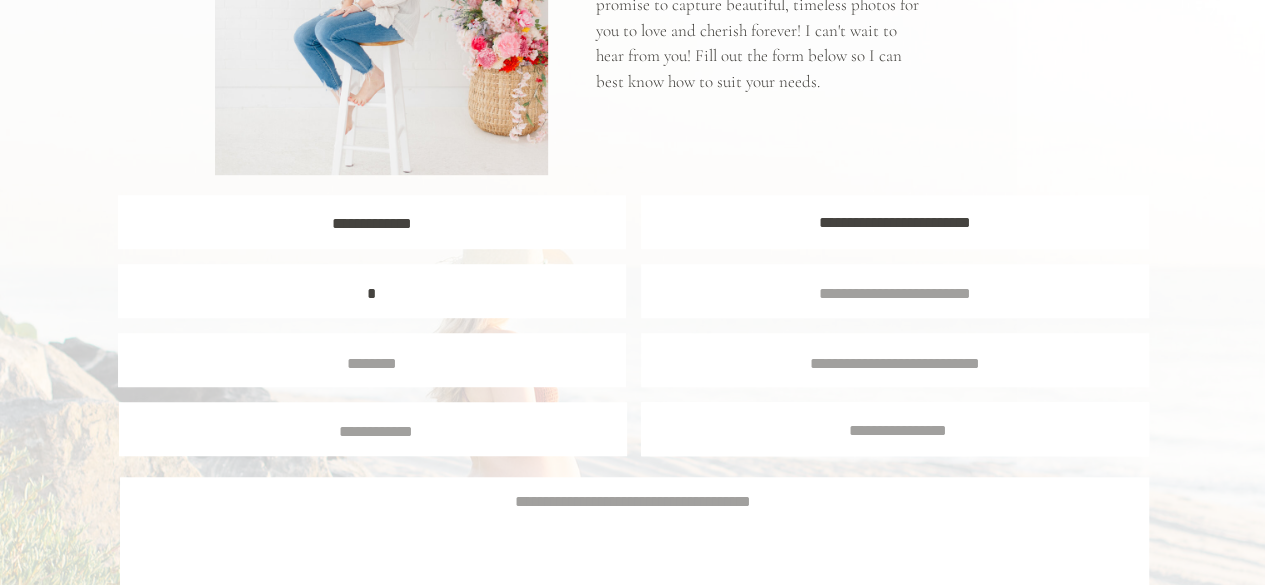 scroll, scrollTop: 2, scrollLeft: 0, axis: vertical 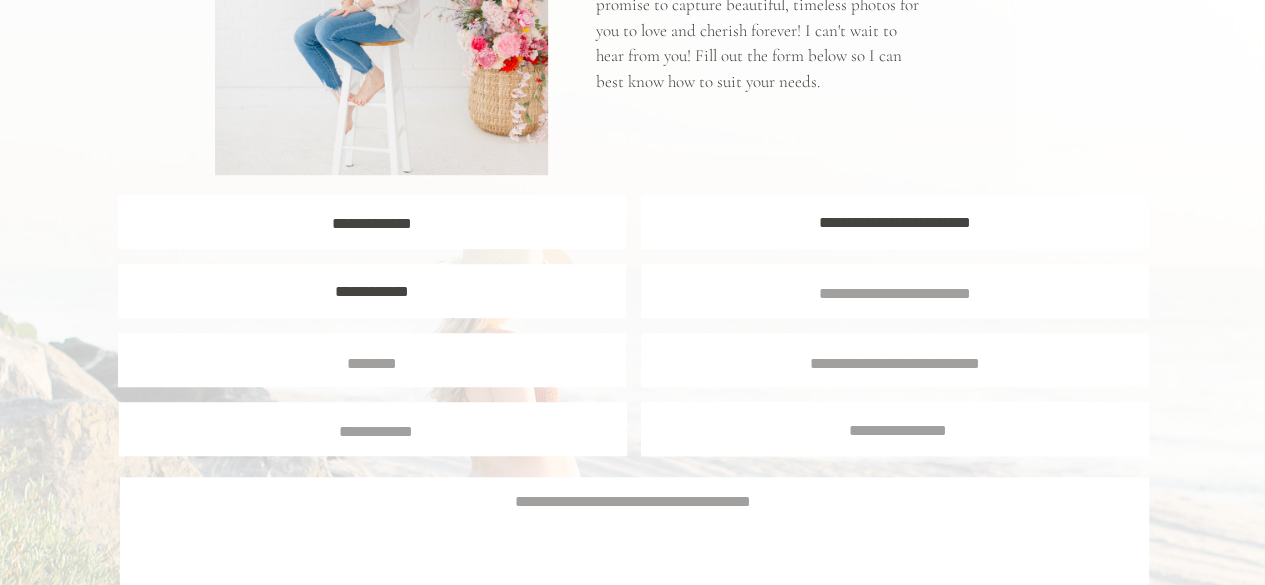 type on "**********" 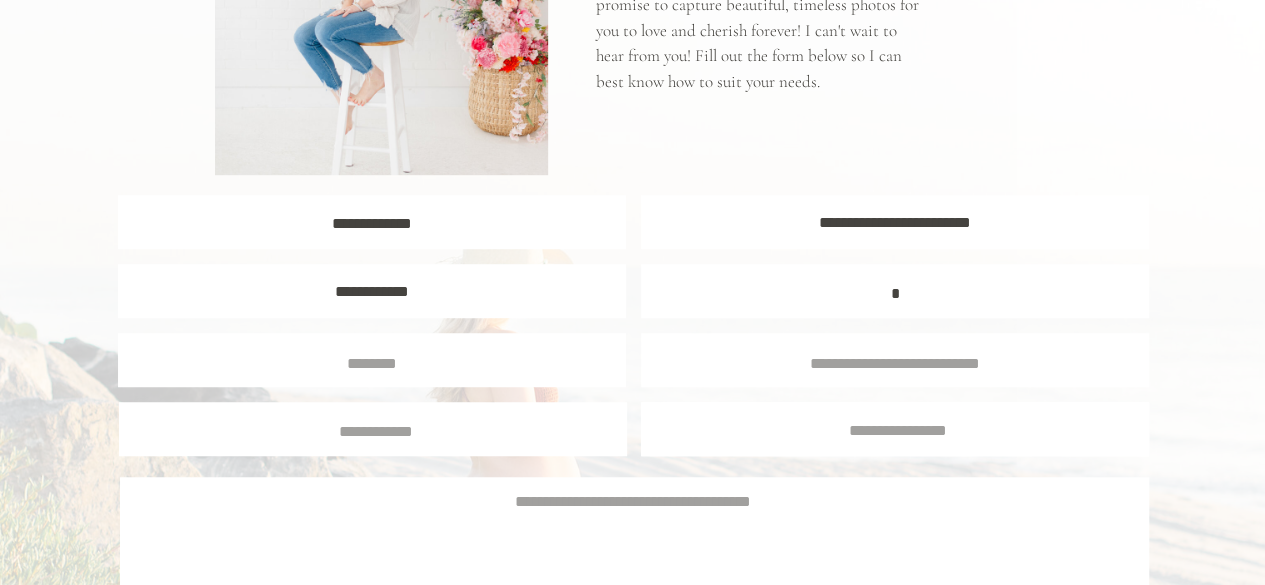 scroll, scrollTop: 2, scrollLeft: 0, axis: vertical 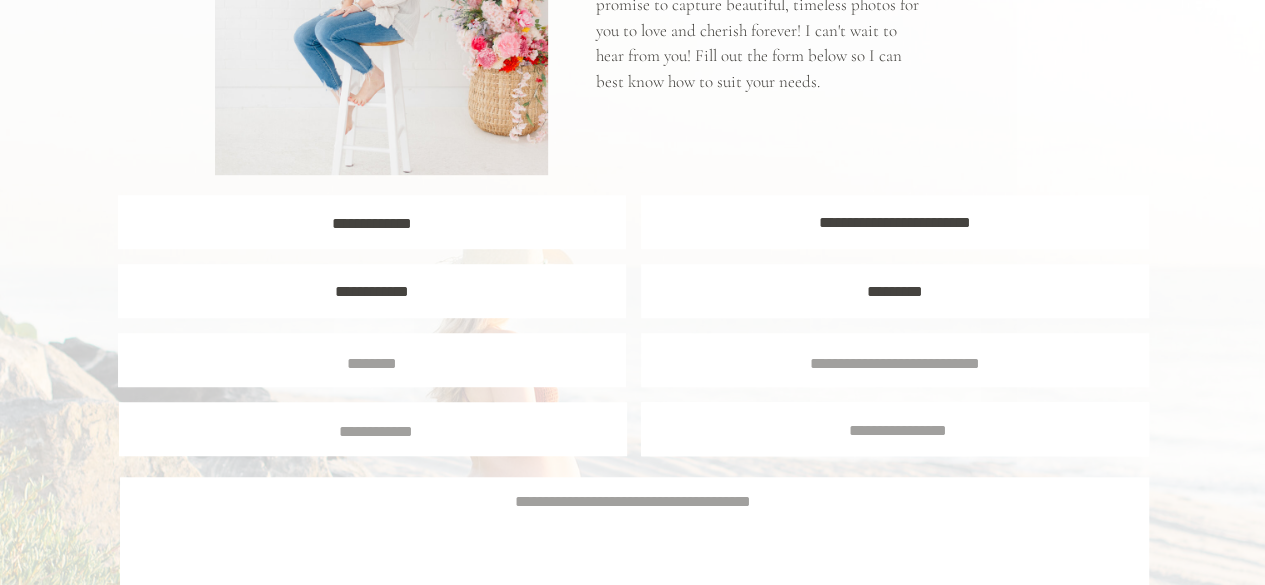 type on "*********" 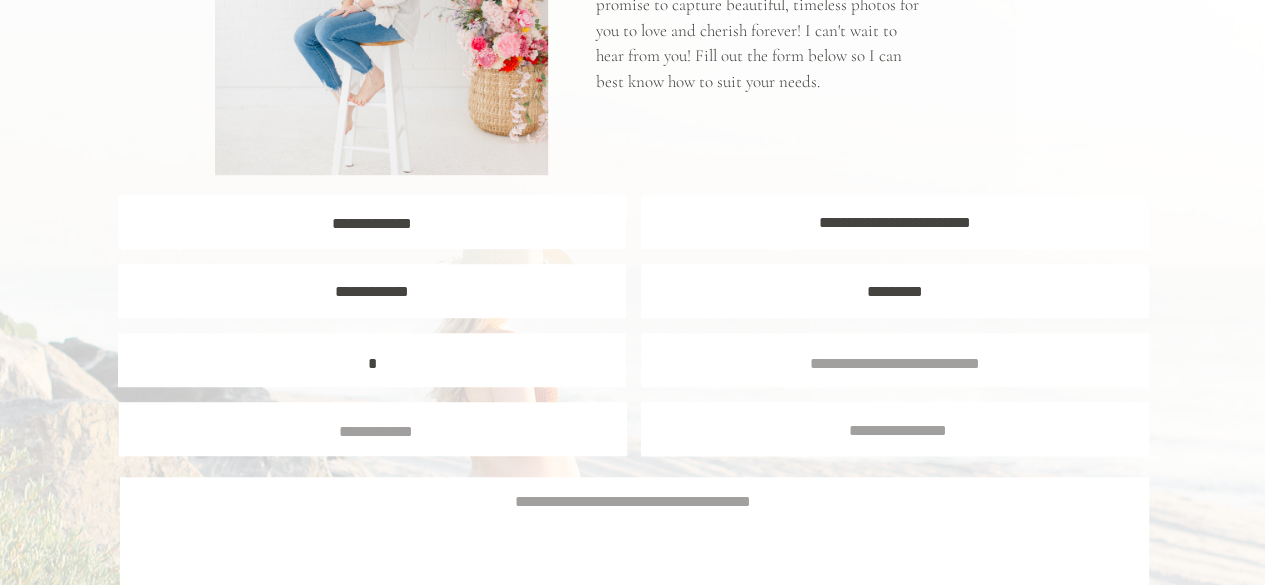 scroll, scrollTop: 2, scrollLeft: 0, axis: vertical 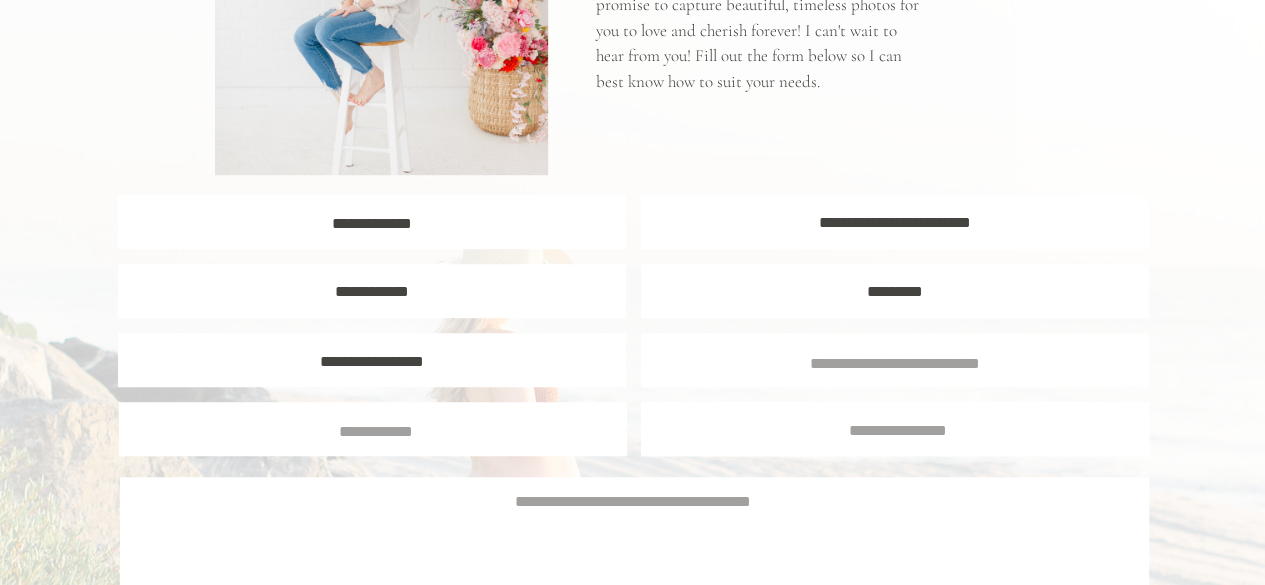 type on "**********" 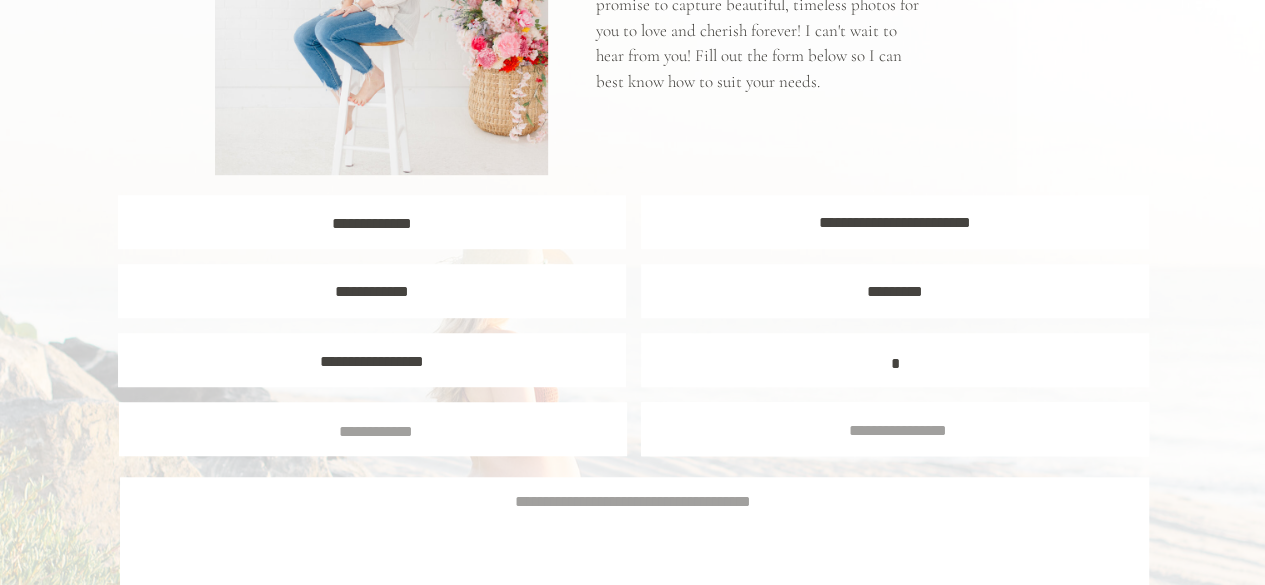 scroll, scrollTop: 2, scrollLeft: 0, axis: vertical 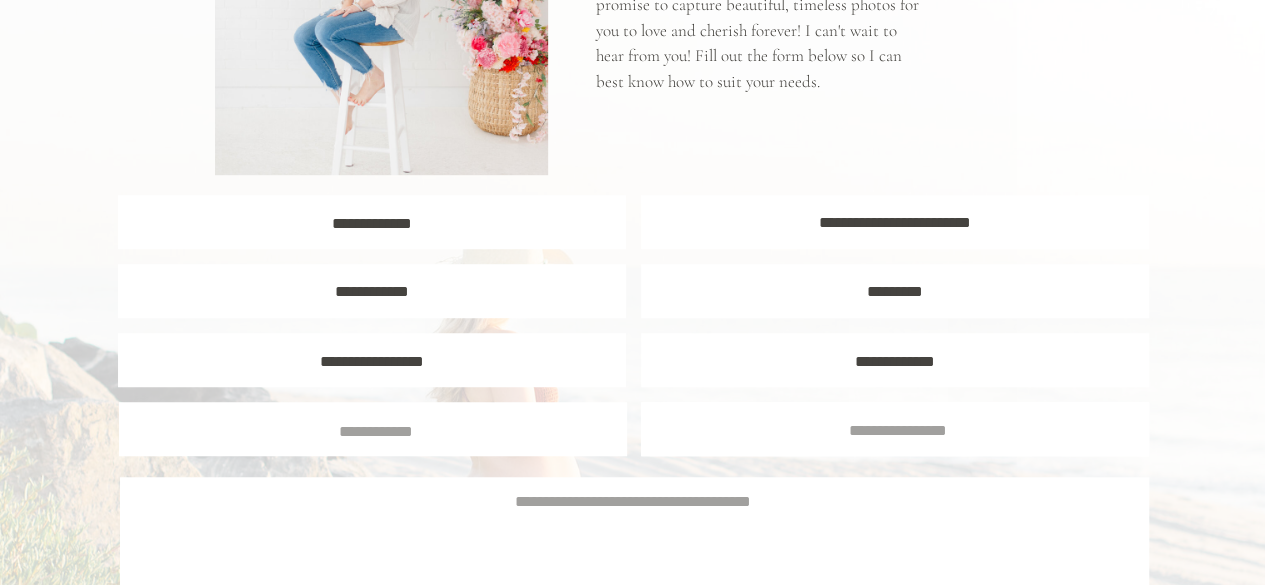 type on "**********" 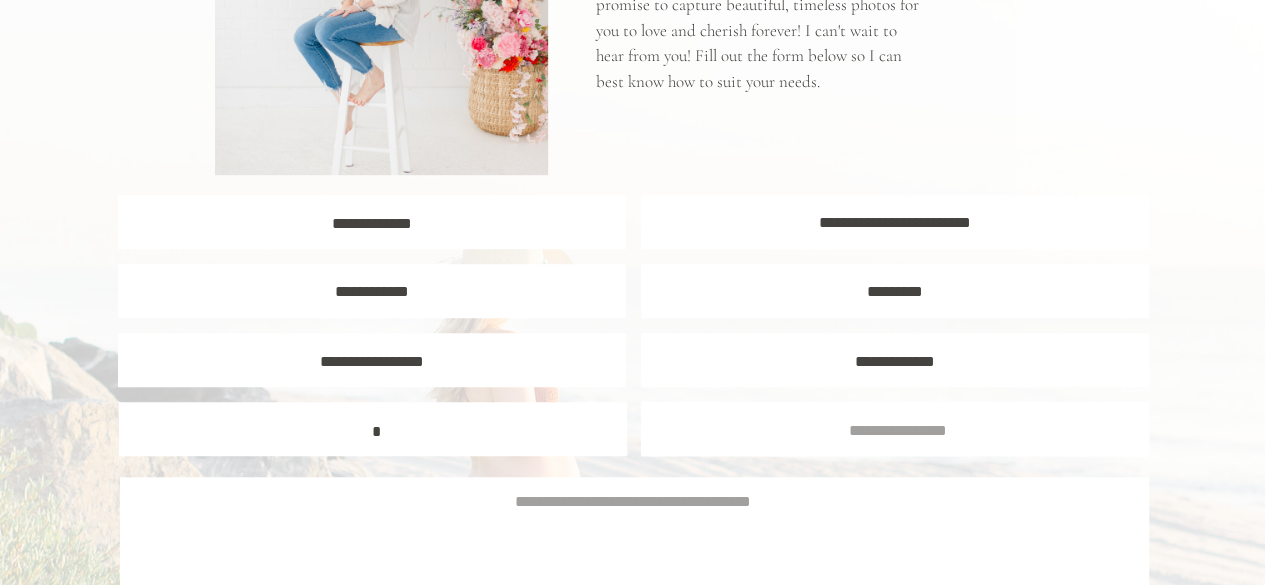 scroll, scrollTop: 2, scrollLeft: 0, axis: vertical 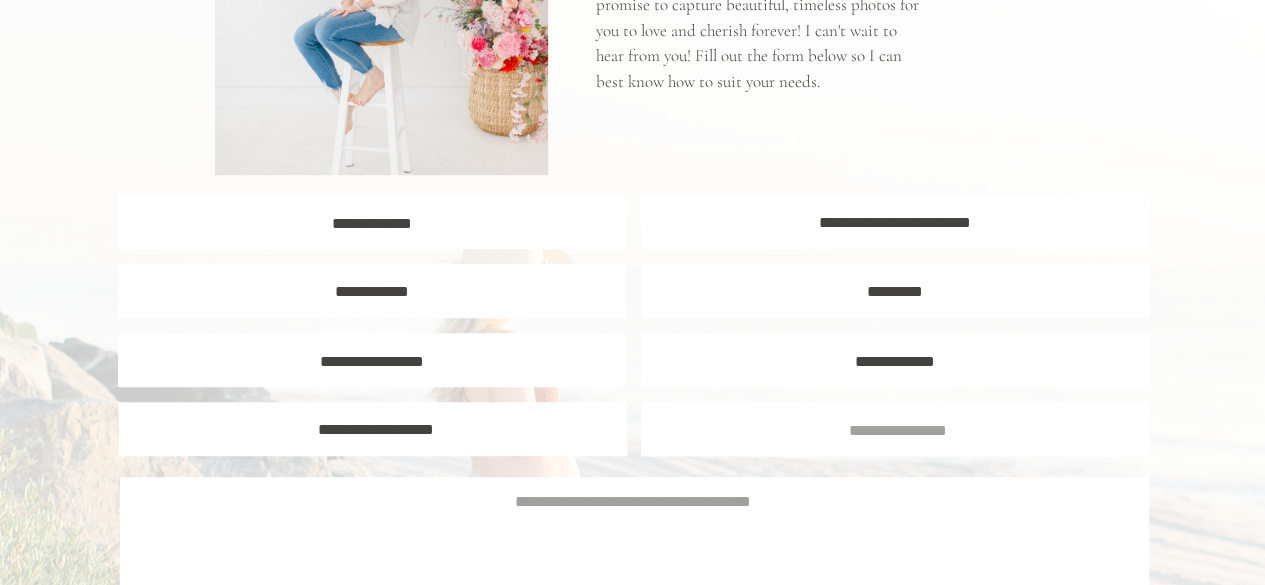 type on "**********" 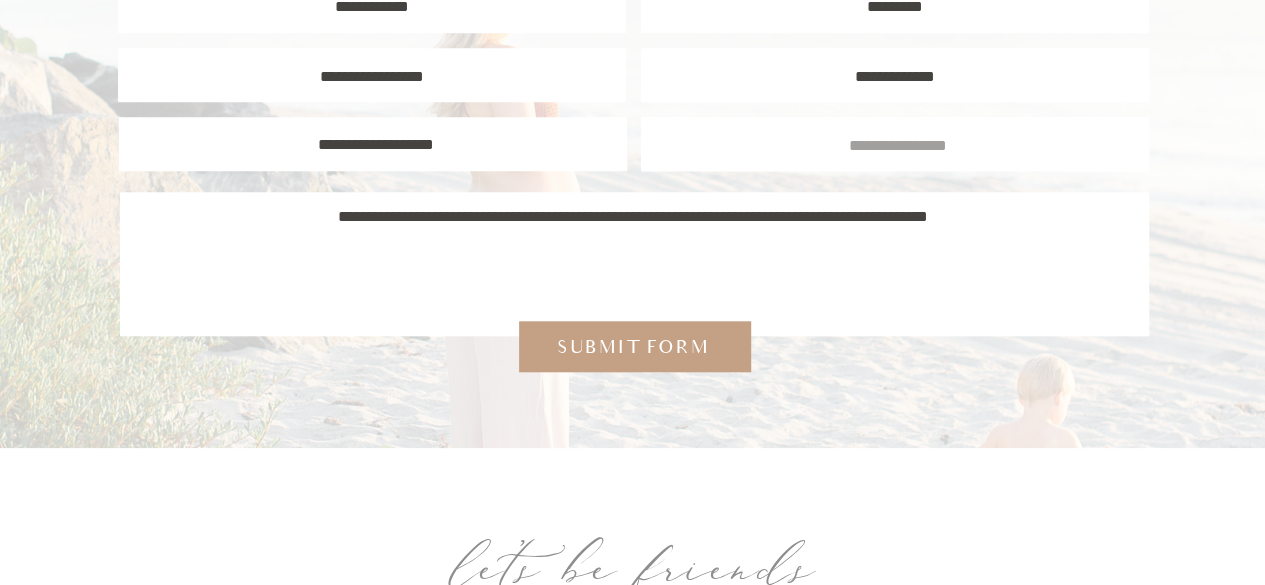 scroll, scrollTop: 8384, scrollLeft: 0, axis: vertical 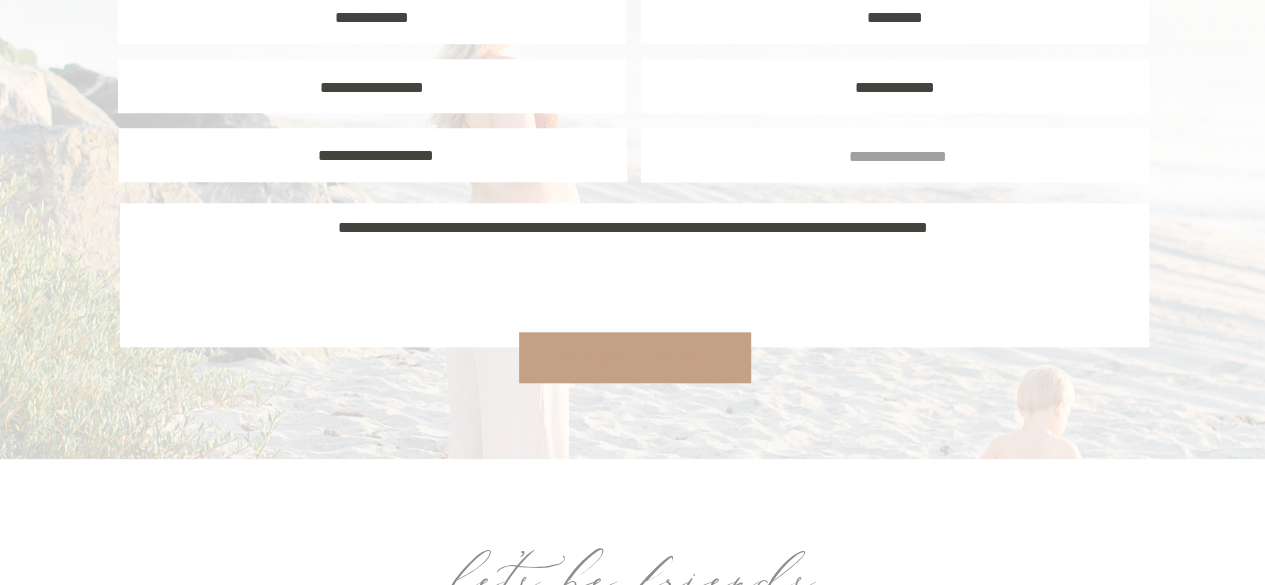 type on "**********" 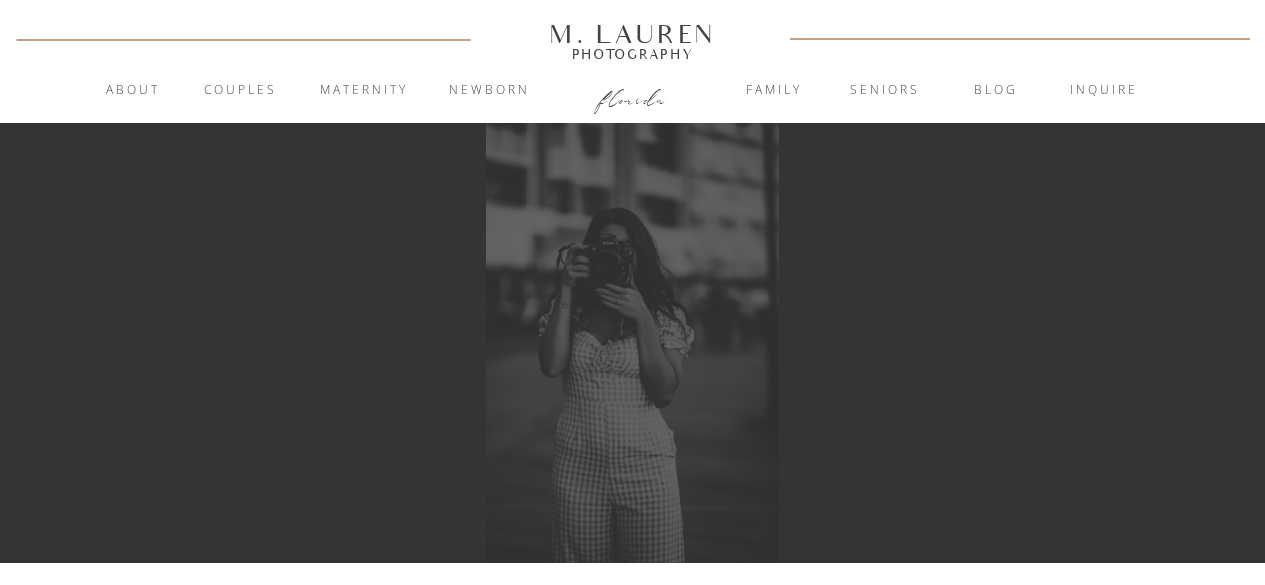 scroll, scrollTop: 0, scrollLeft: 0, axis: both 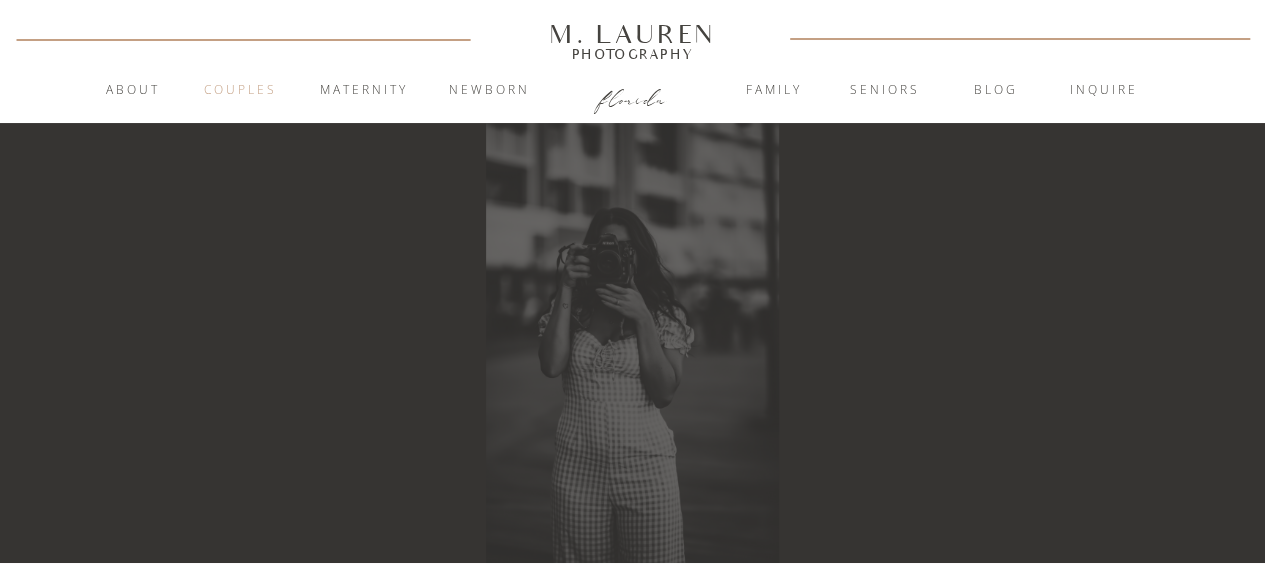 click on "Couples" at bounding box center (241, 91) 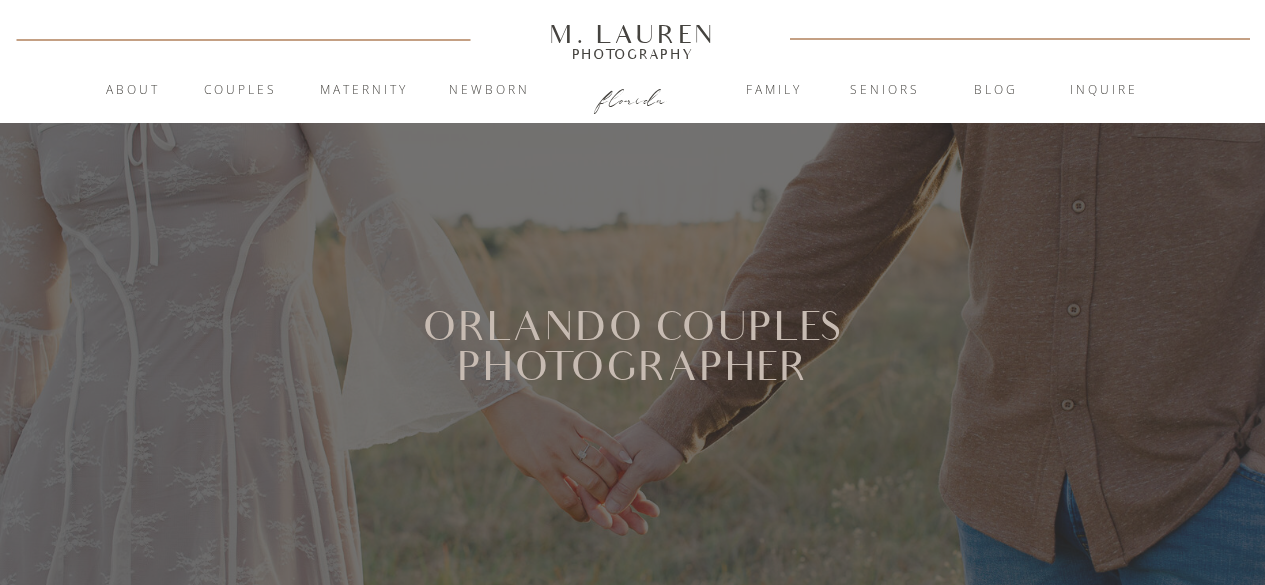 scroll, scrollTop: 0, scrollLeft: 0, axis: both 